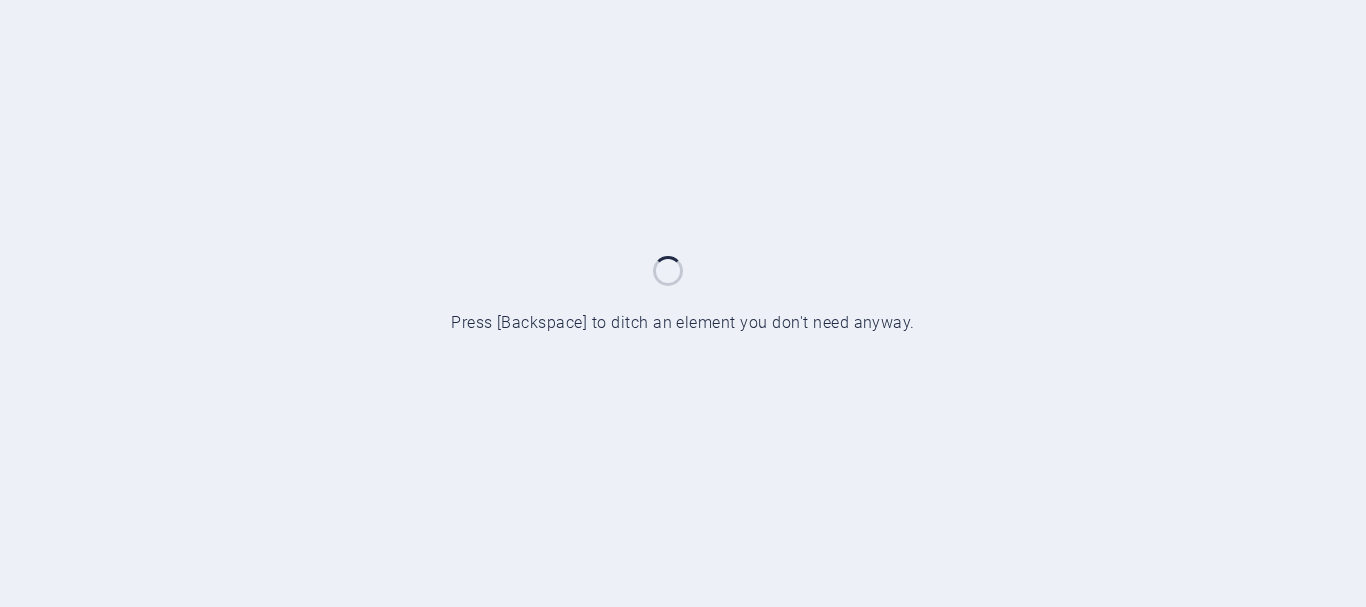 scroll, scrollTop: 0, scrollLeft: 0, axis: both 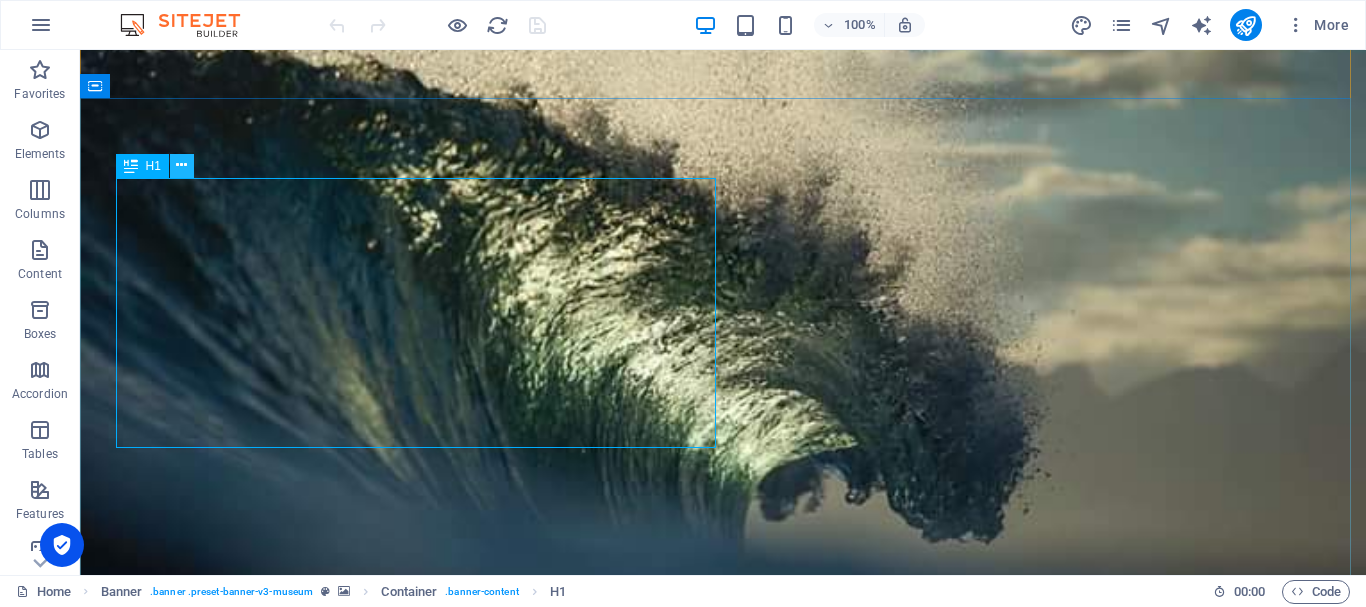 click at bounding box center [181, 165] 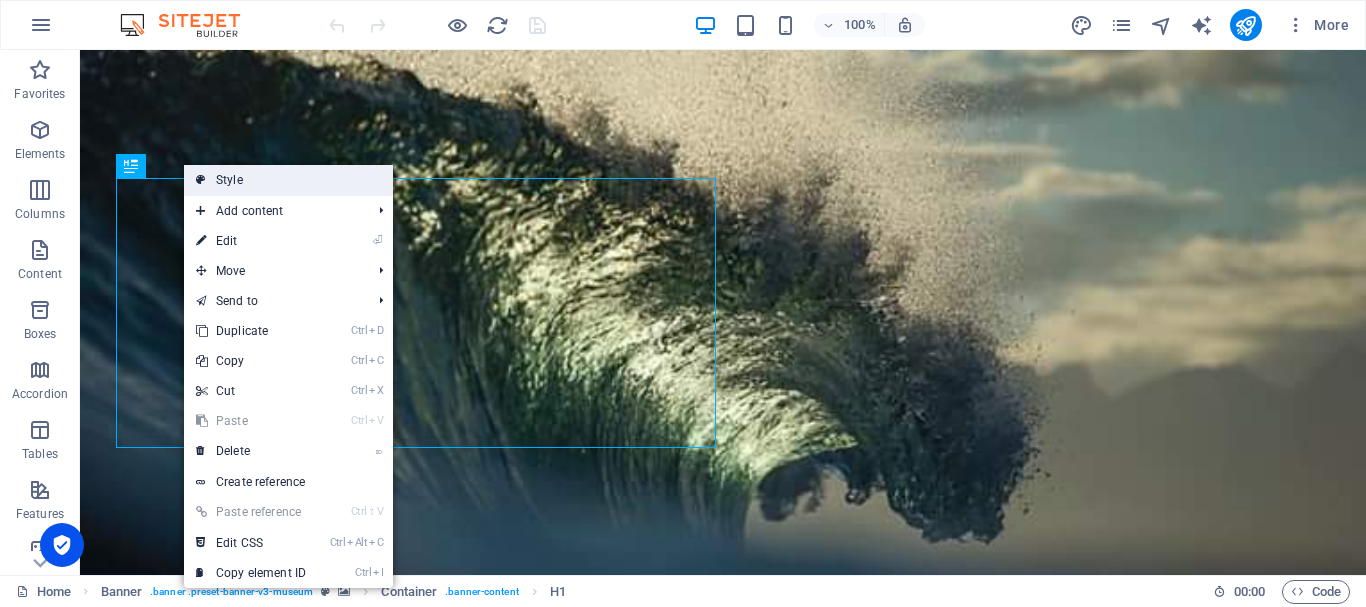 click on "Style" at bounding box center (288, 180) 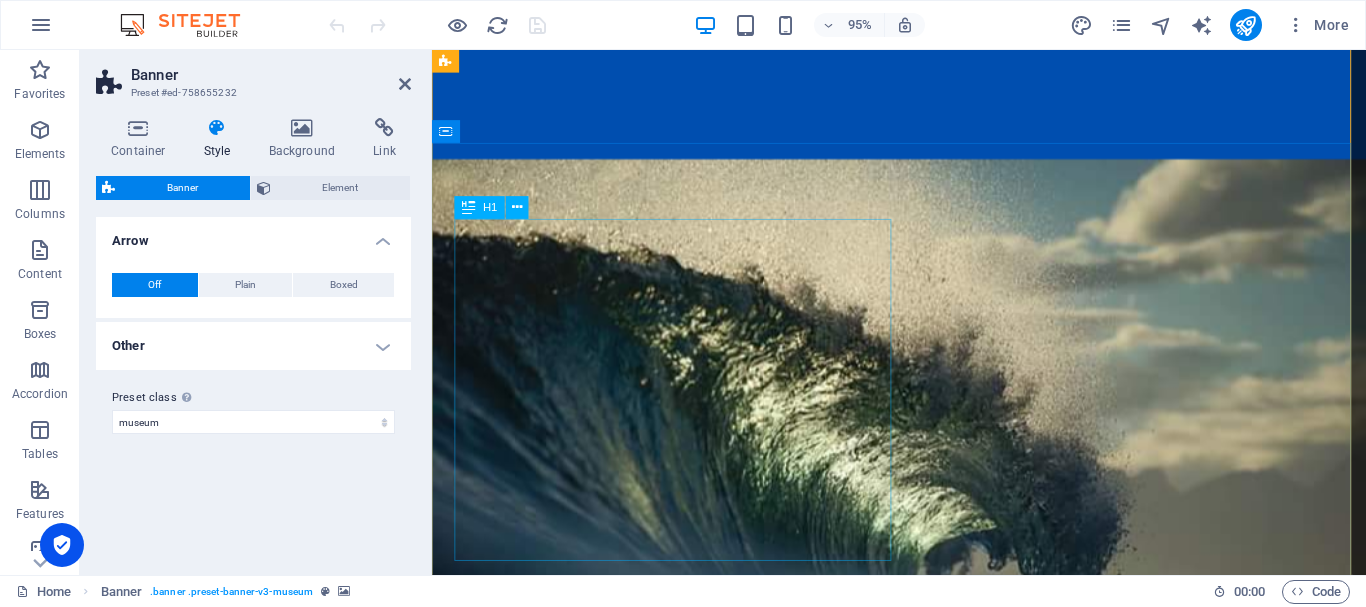 scroll, scrollTop: 1759, scrollLeft: 0, axis: vertical 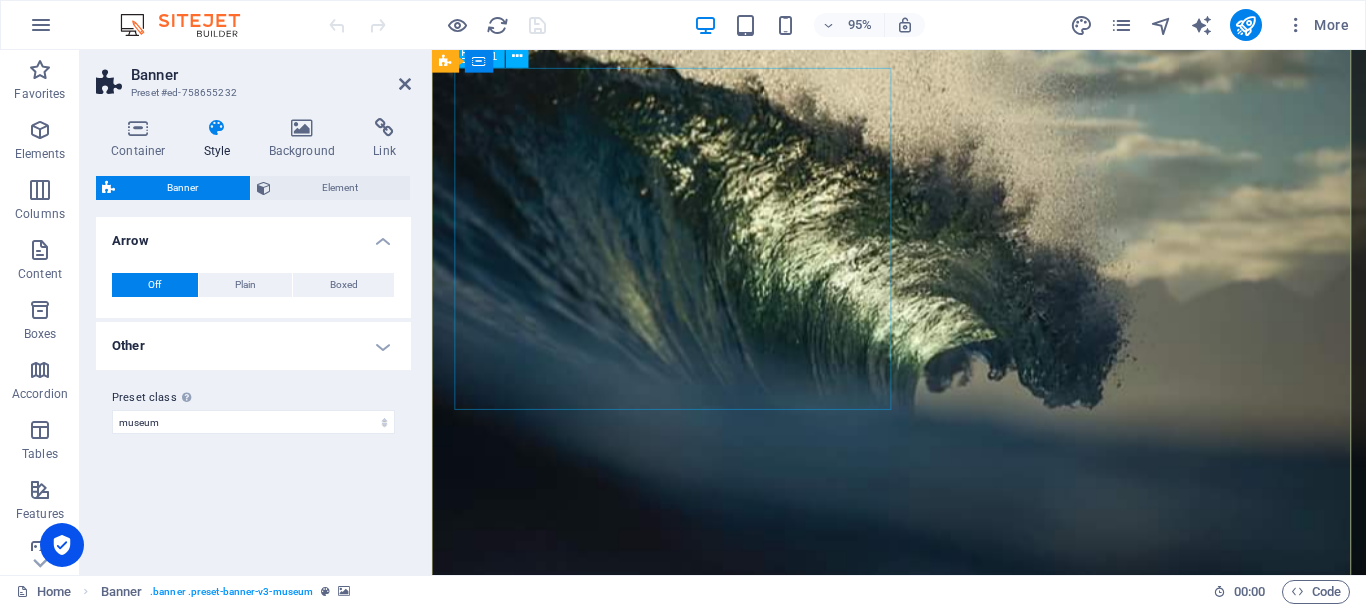 click on "YAYASAN ANAK AIR PULAU [GEOGRAPHIC_DATA]" at bounding box center [923, 1330] 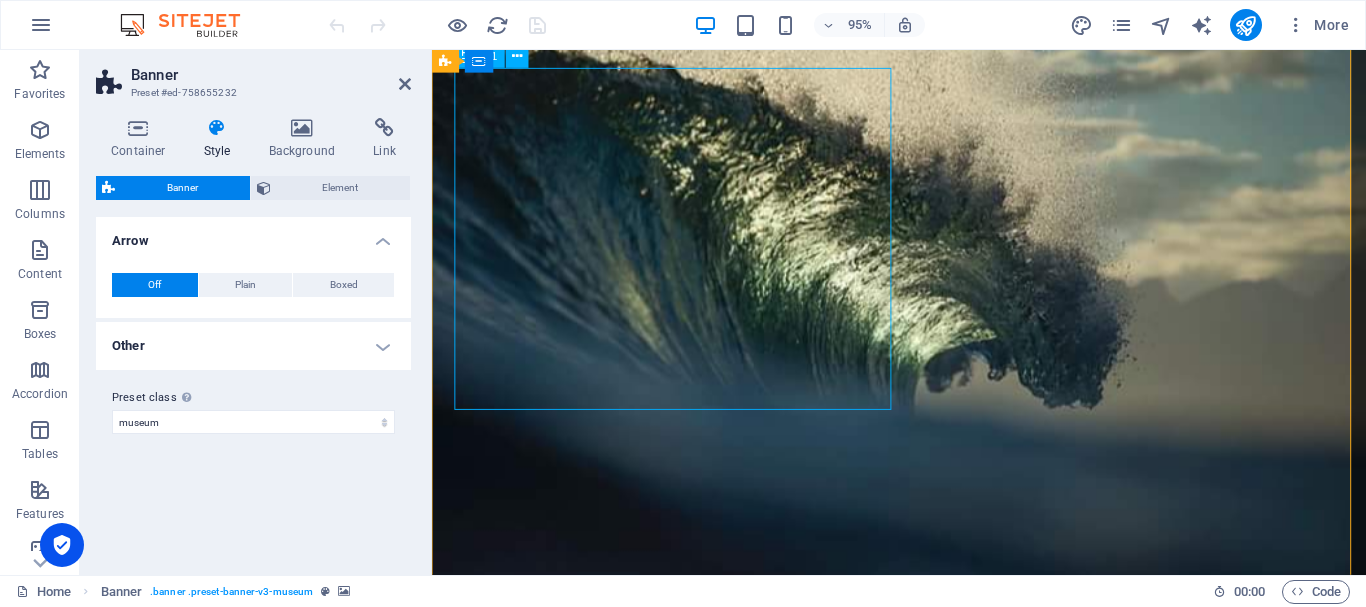 click on "YAYASAN ANAK AIR PULAU [GEOGRAPHIC_DATA]" at bounding box center (923, 1330) 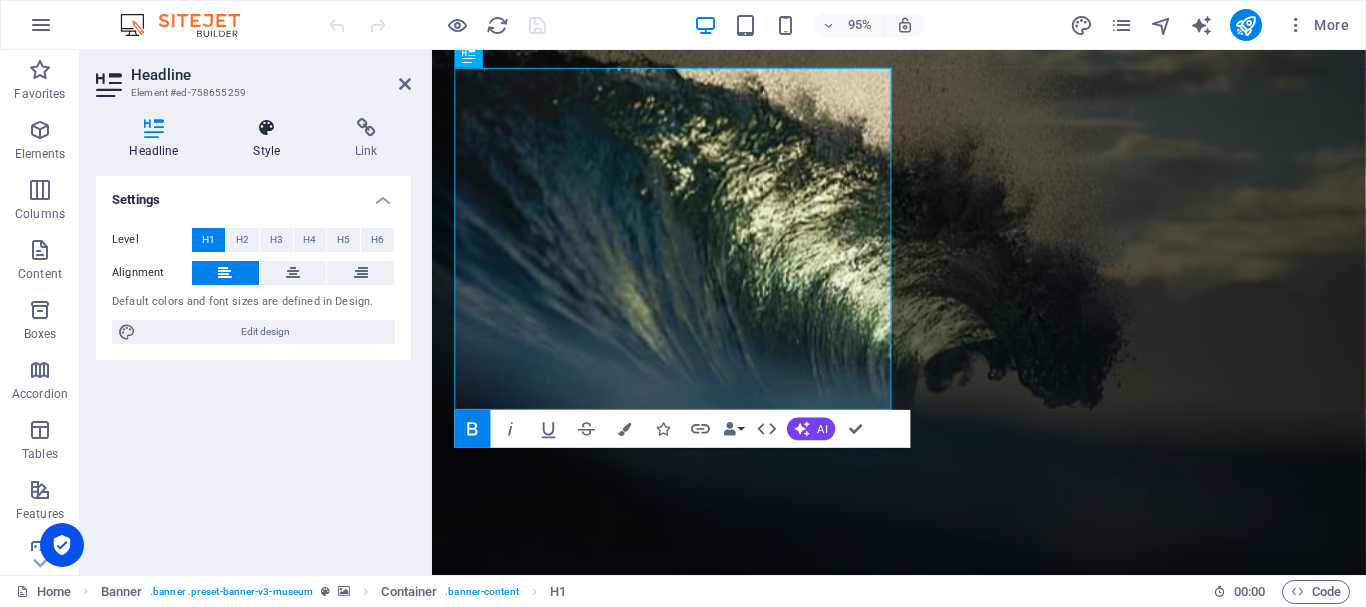 click at bounding box center [267, 128] 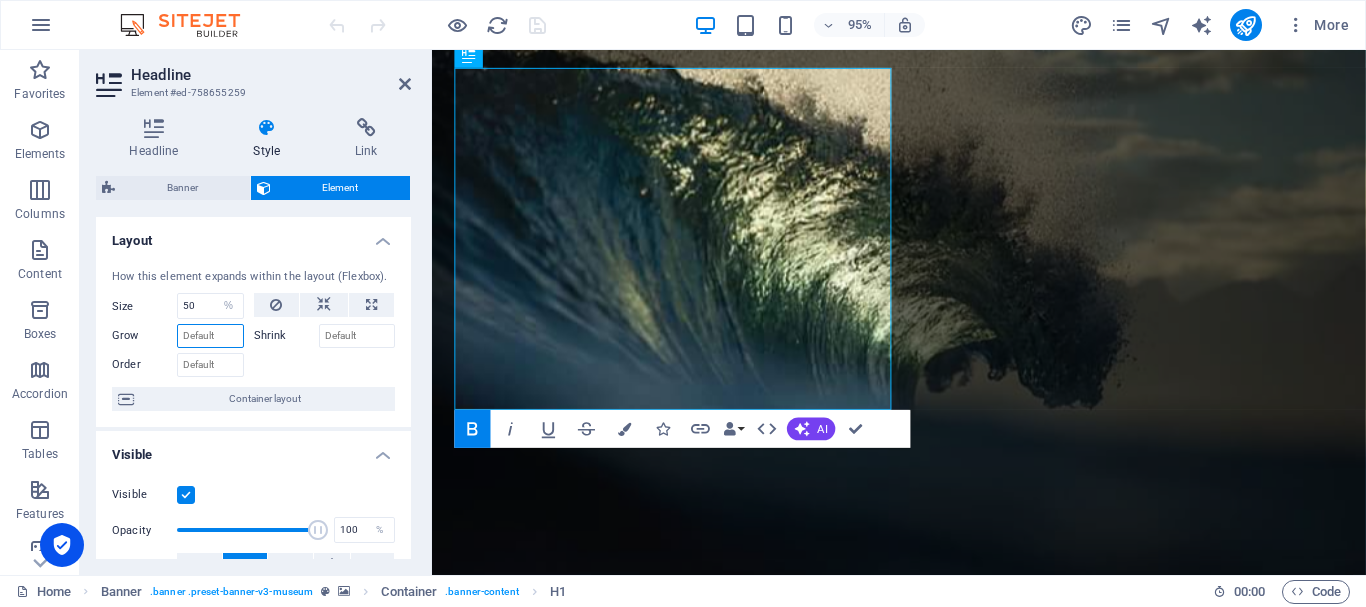 click on "Grow" at bounding box center (210, 336) 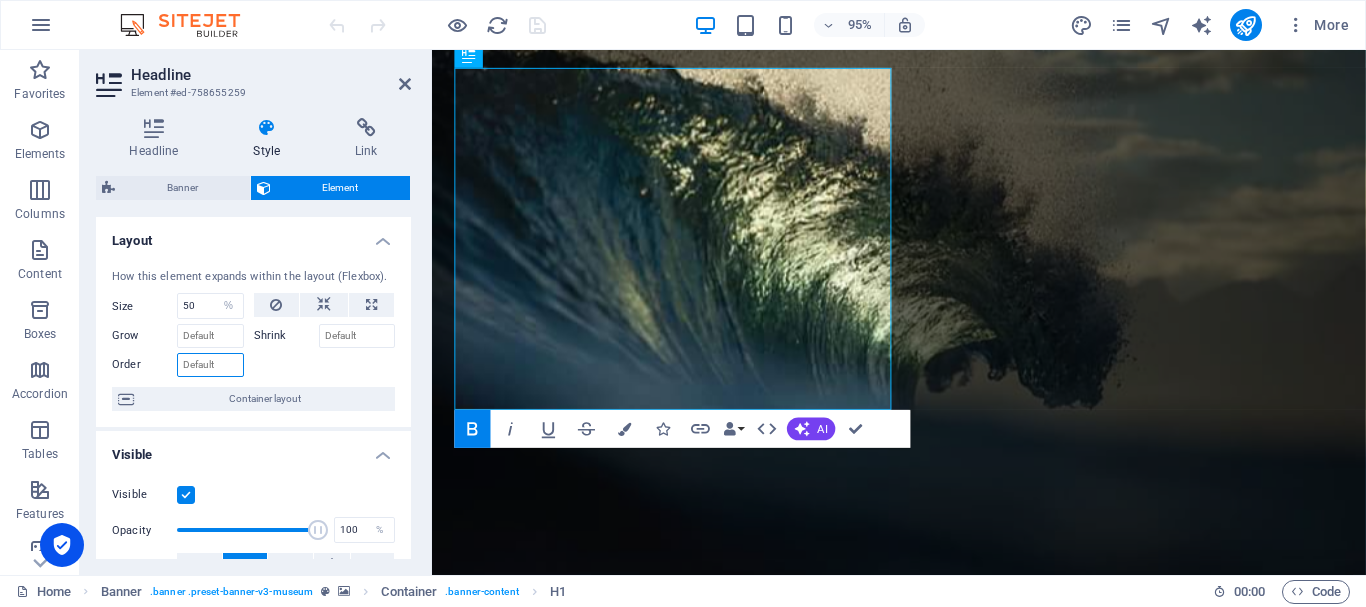 click on "Order" at bounding box center (210, 365) 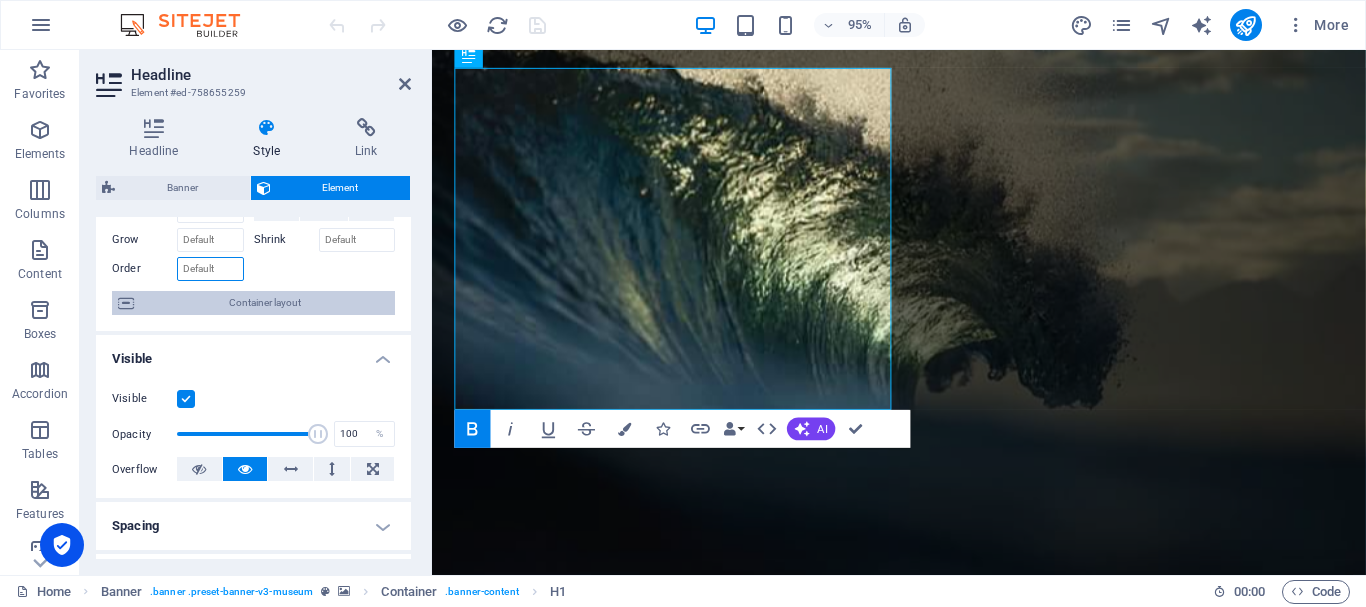 scroll, scrollTop: 200, scrollLeft: 0, axis: vertical 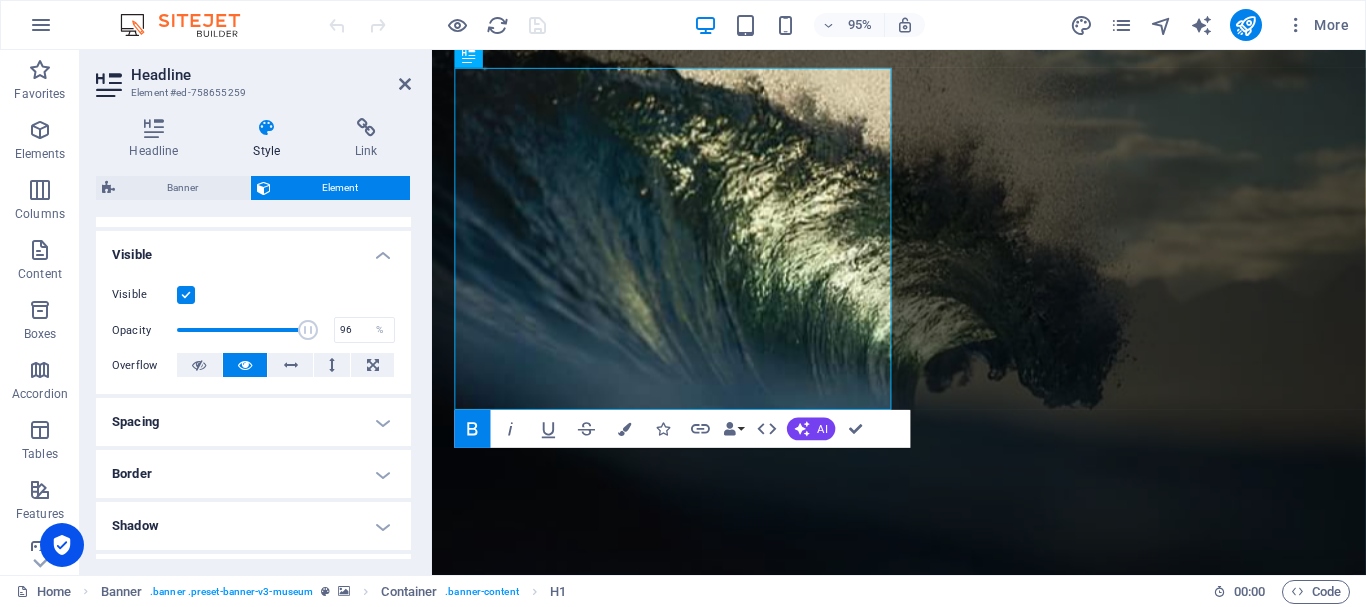 type on "100" 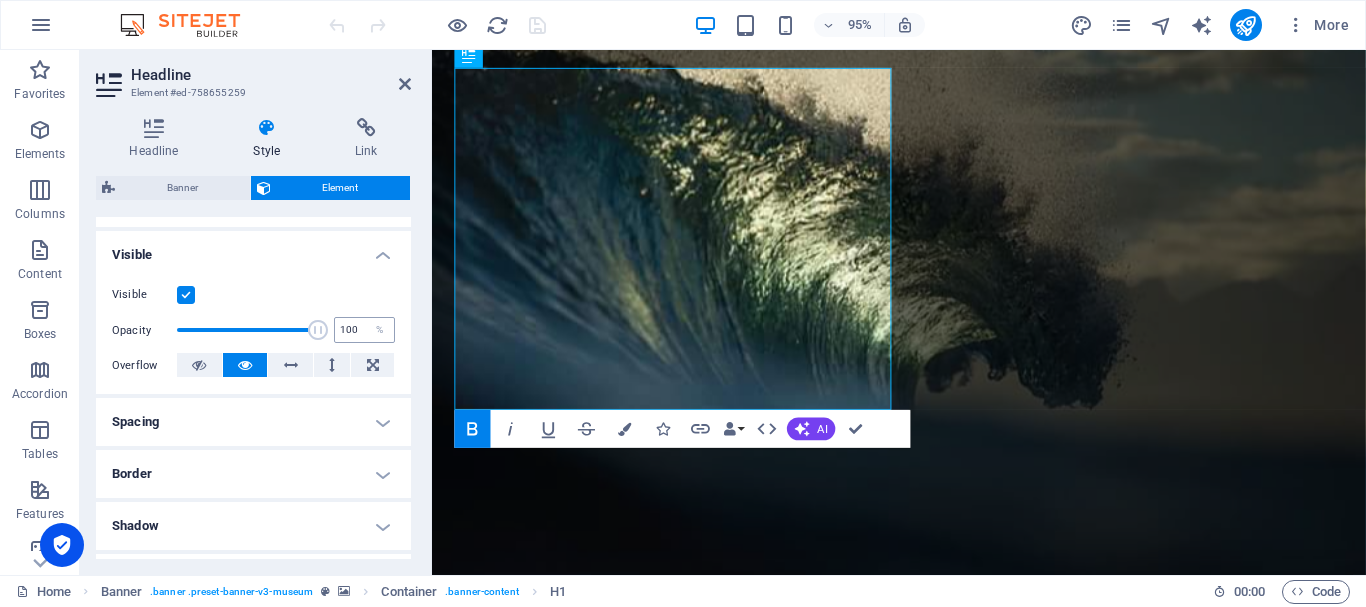 drag, startPoint x: 313, startPoint y: 331, endPoint x: 342, endPoint y: 333, distance: 29.068884 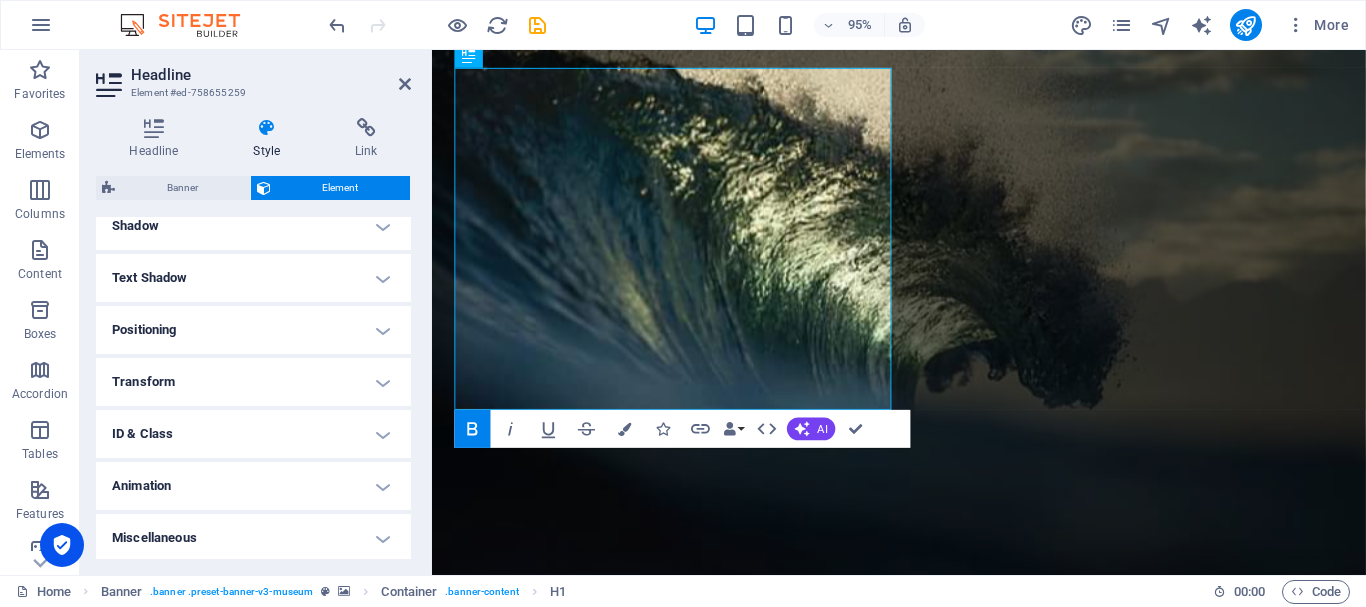 scroll, scrollTop: 503, scrollLeft: 0, axis: vertical 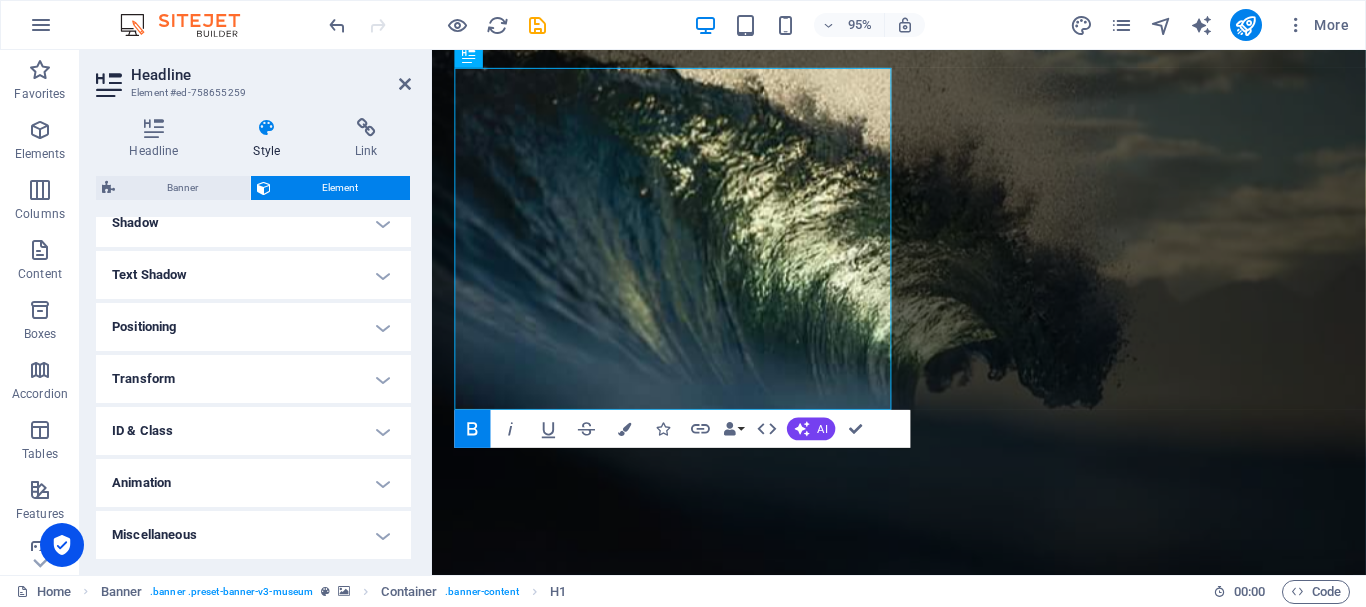 click on "Miscellaneous" at bounding box center (253, 535) 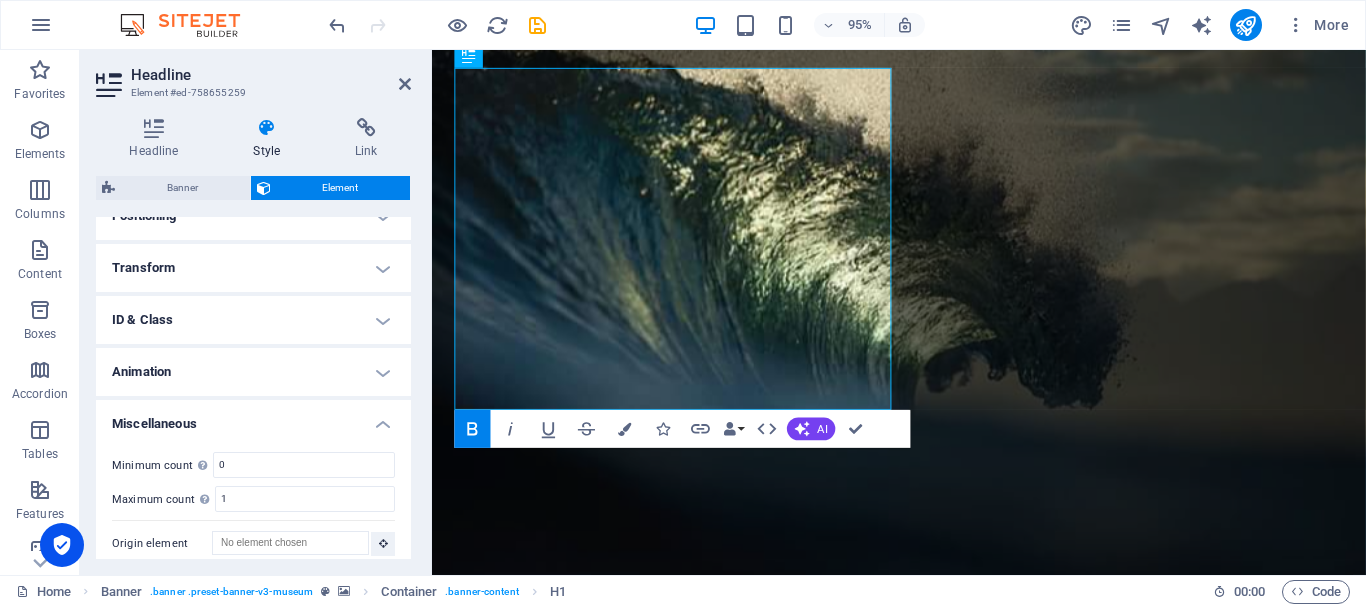 scroll, scrollTop: 627, scrollLeft: 0, axis: vertical 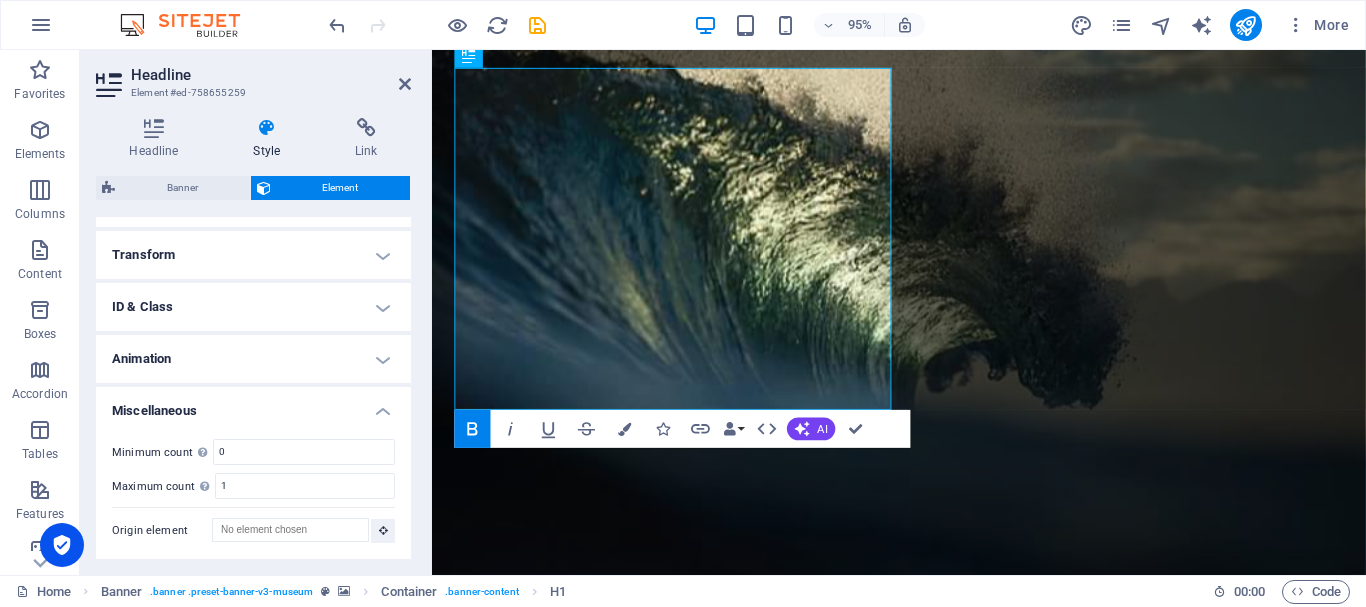 click on "Animation" at bounding box center (253, 359) 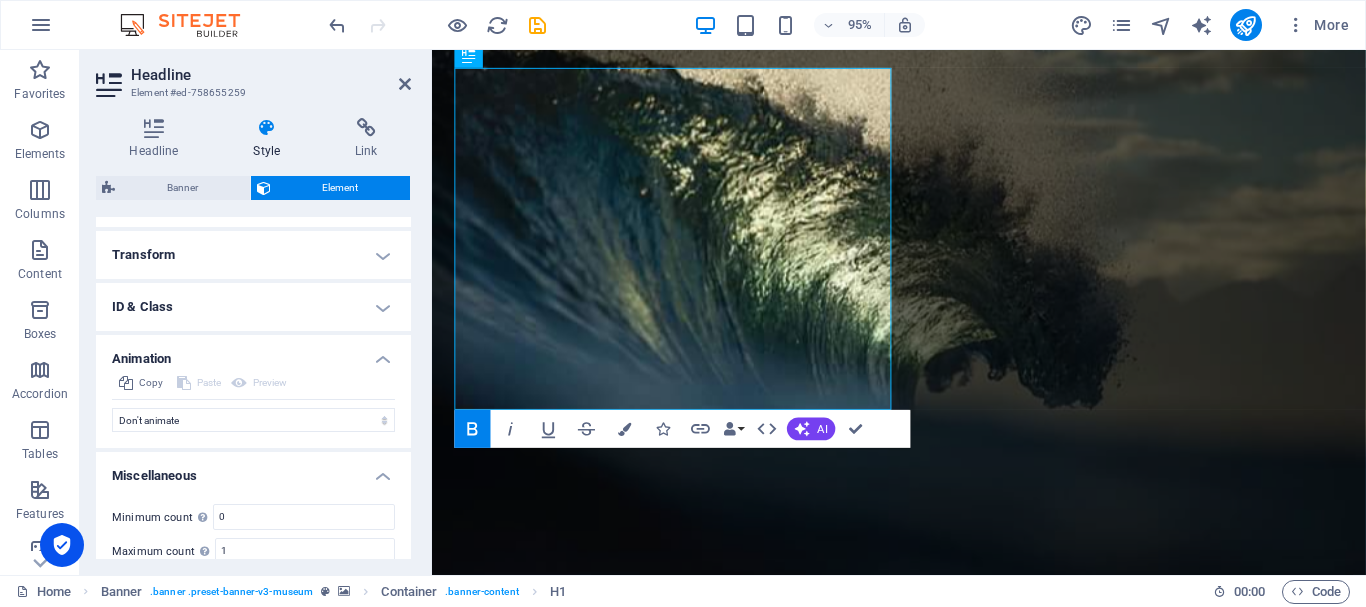 click on "ID & Class" at bounding box center (253, 307) 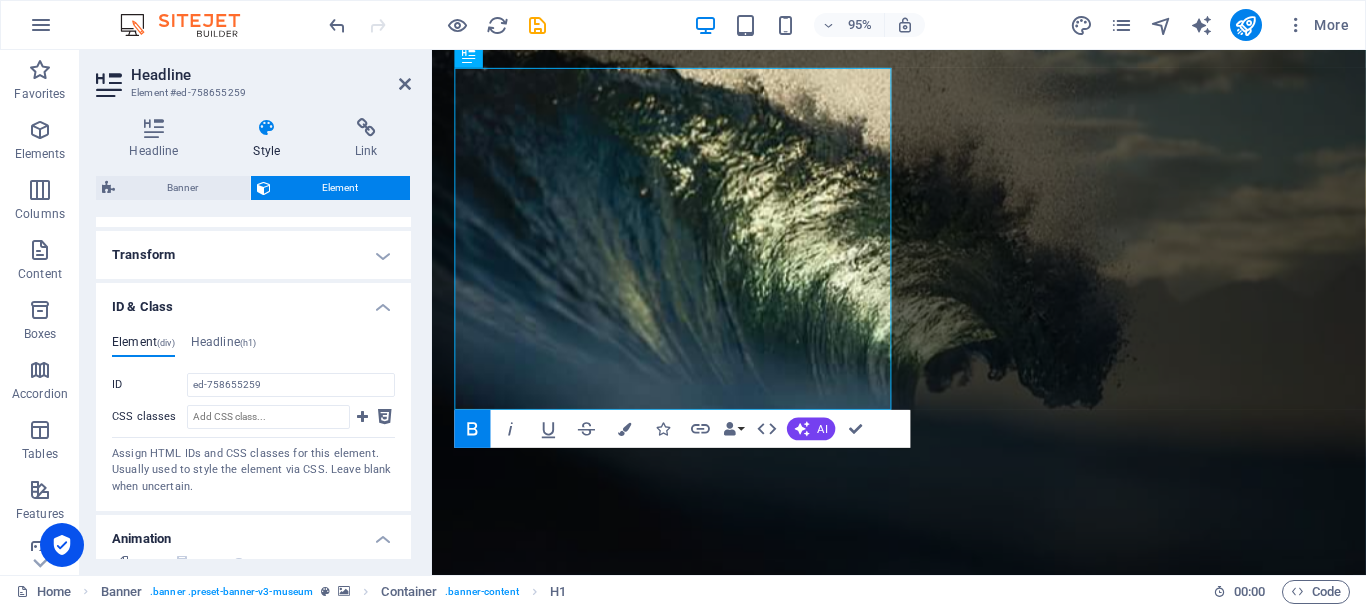 click on "Transform" at bounding box center [253, 255] 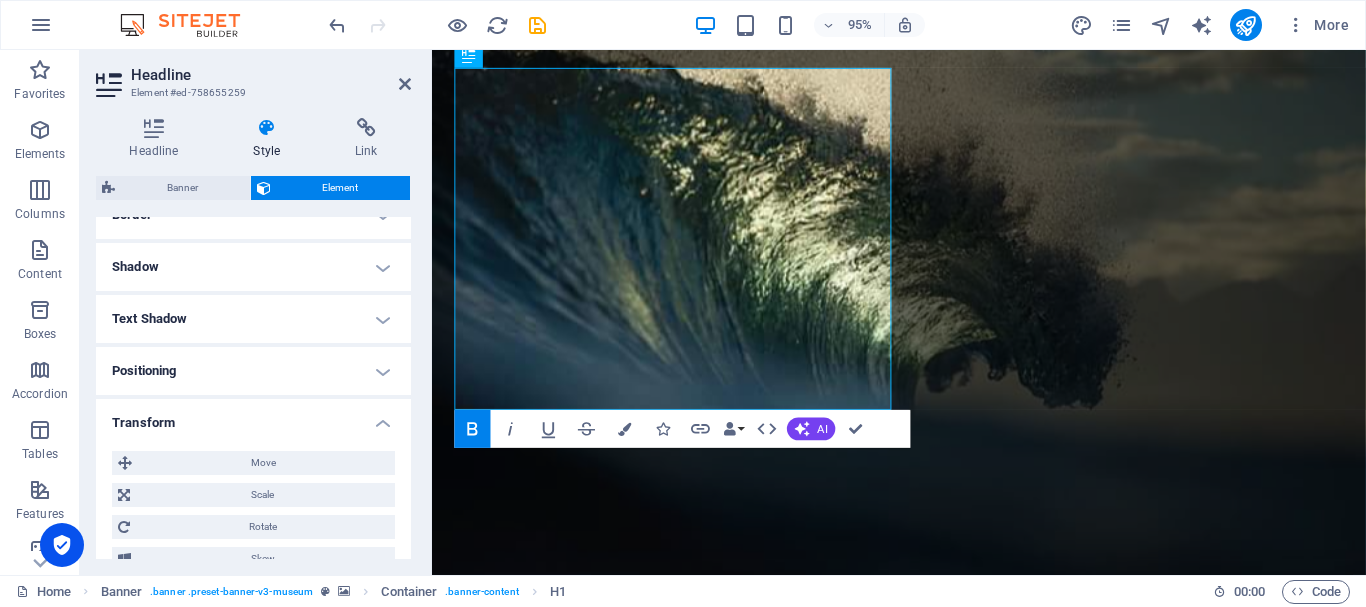 scroll, scrollTop: 427, scrollLeft: 0, axis: vertical 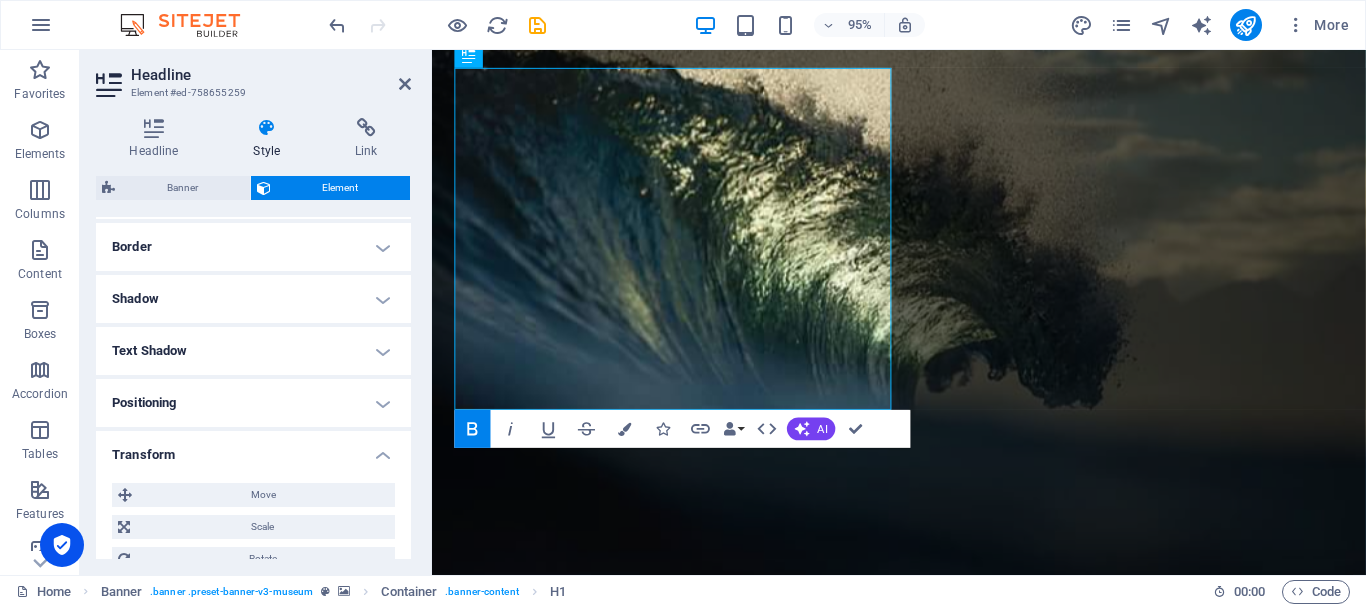 click on "Border" at bounding box center (253, 247) 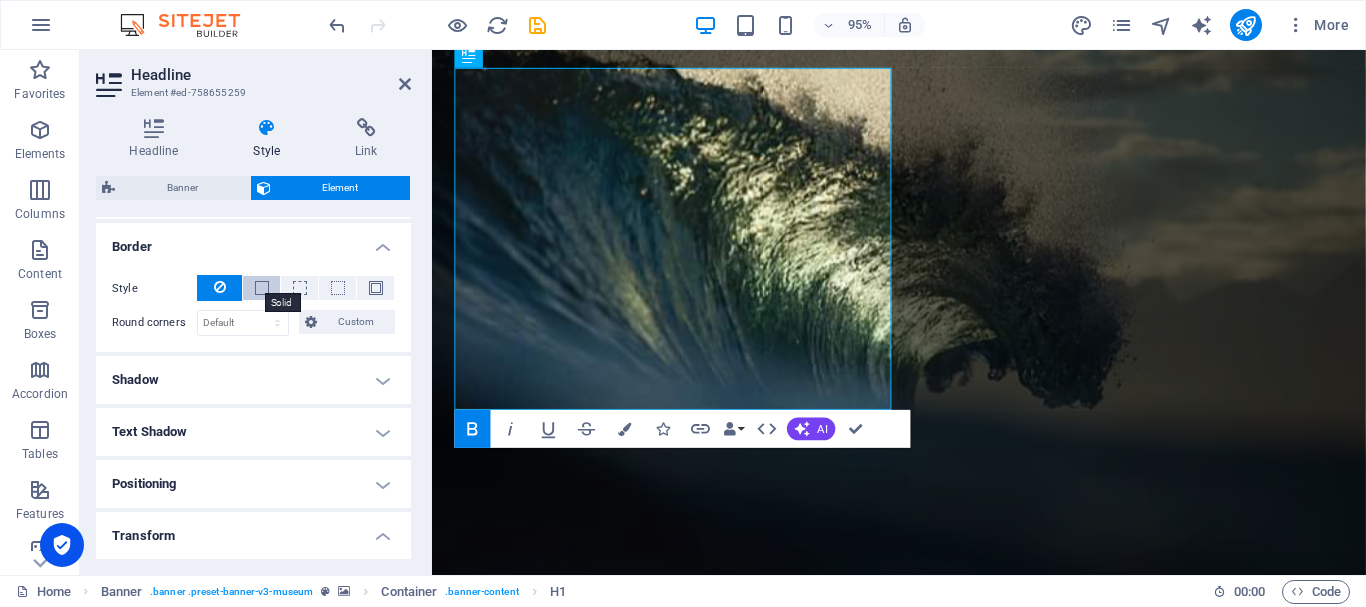 click at bounding box center [262, 288] 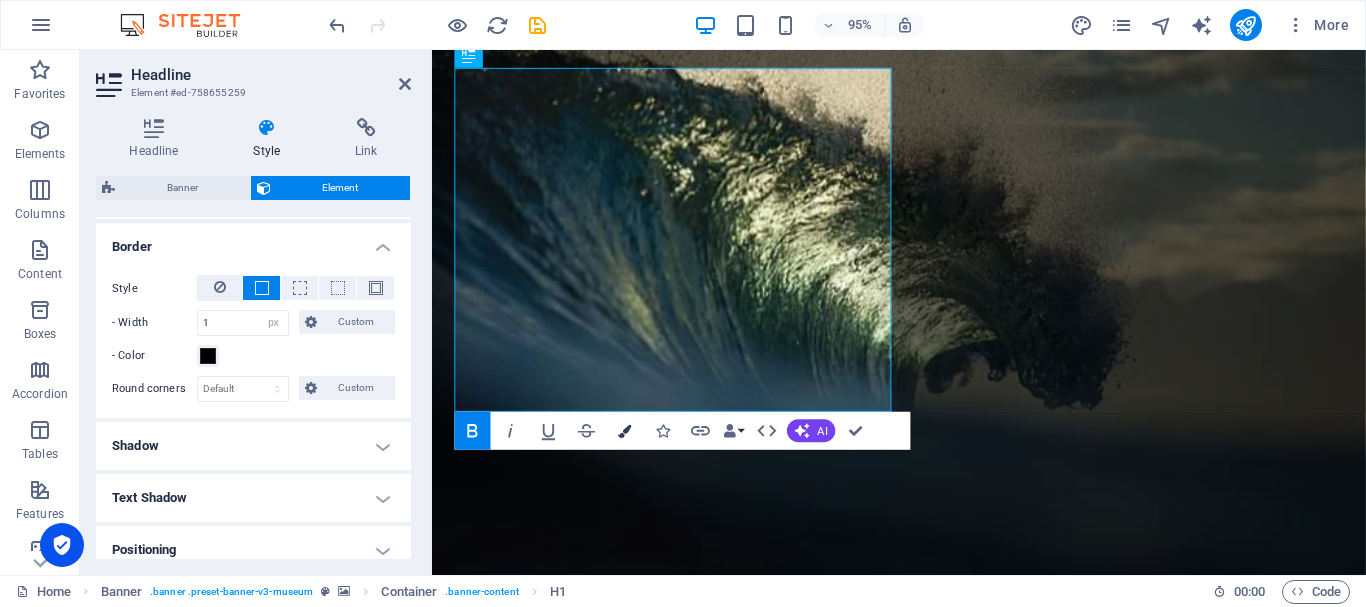 click at bounding box center [624, 430] 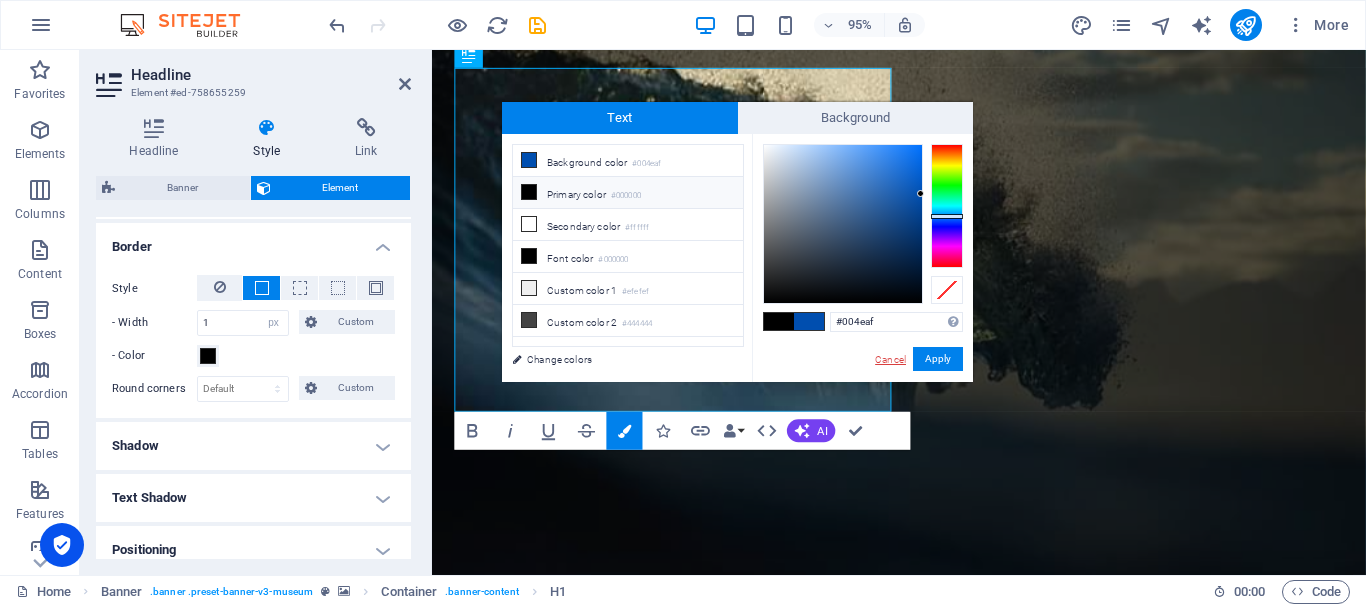 click on "Cancel" at bounding box center [890, 359] 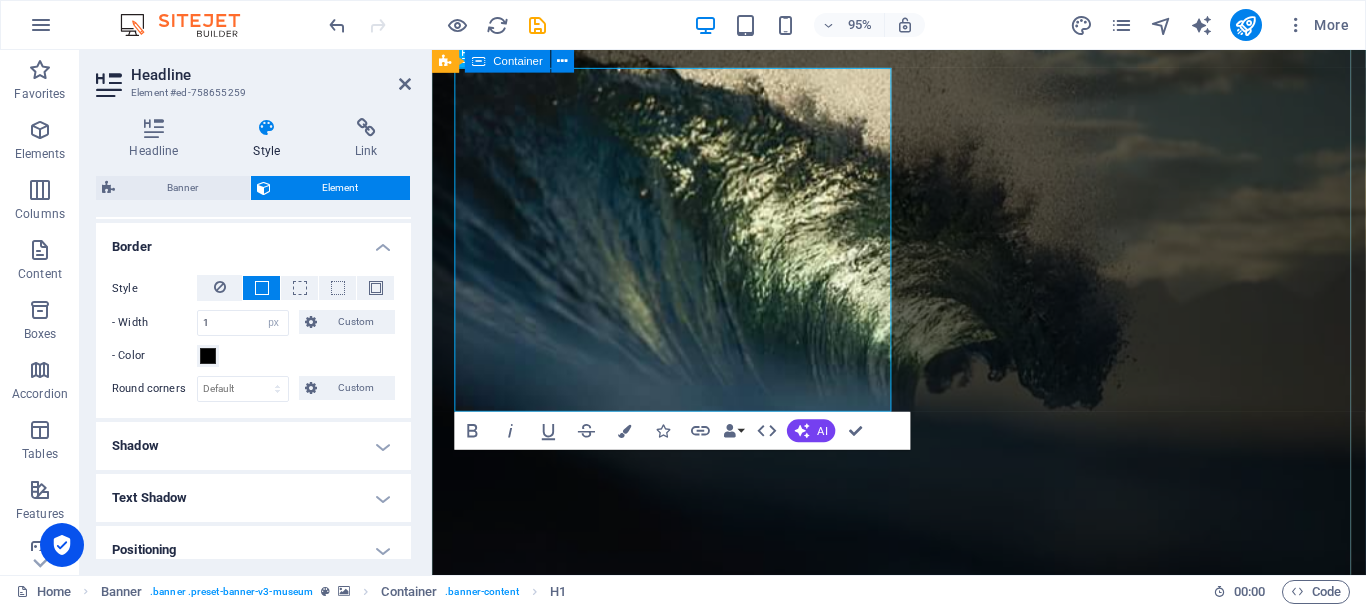 click on "YAYASAN ANAK AIR PULAU PAPUA Organisasi Nirlaba Non Pemerintahm yang Aktif dalam Konservasi dan Pengembangan Kawasan Pesisir Samudera Pasifik Selatan,Fokus terhadap pelestarian Lingkungan Perairan dan Pengembangan Kawasan  Komunitas Masyarakat Pesisir. Lorem ipsum dolor sit amet, consectetur adipiscing elit, sed do eiusmod tempor incididunt ut labore Explore" at bounding box center (923, 1438) 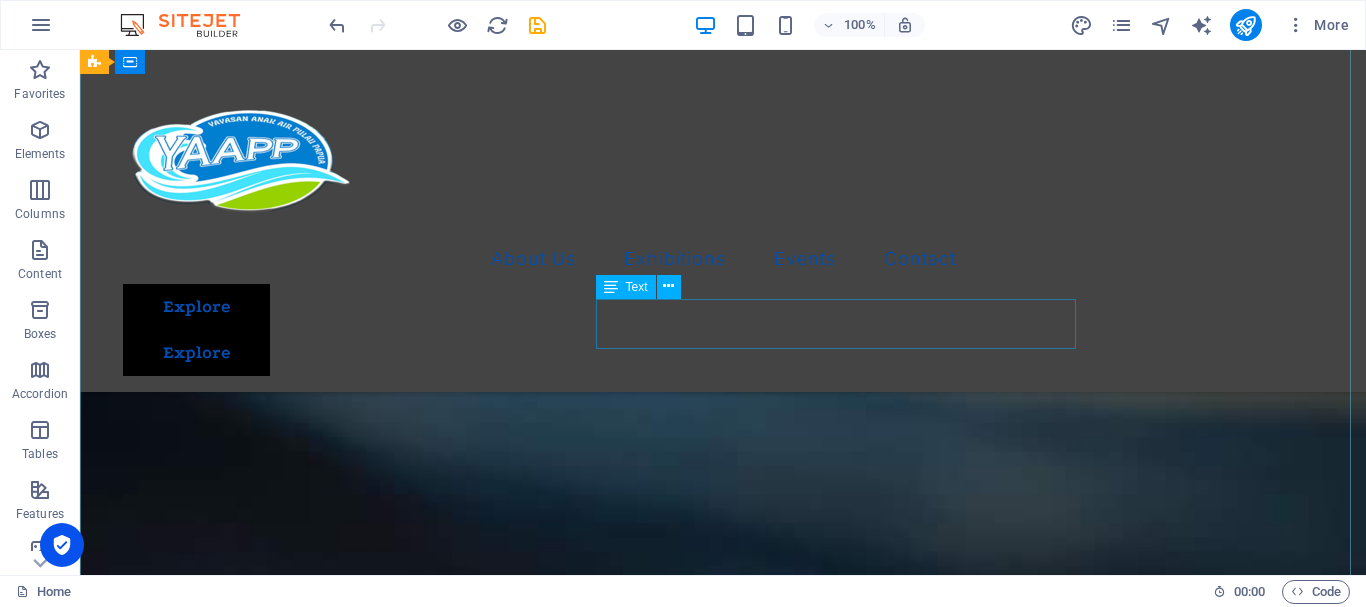 scroll, scrollTop: 2291, scrollLeft: 0, axis: vertical 